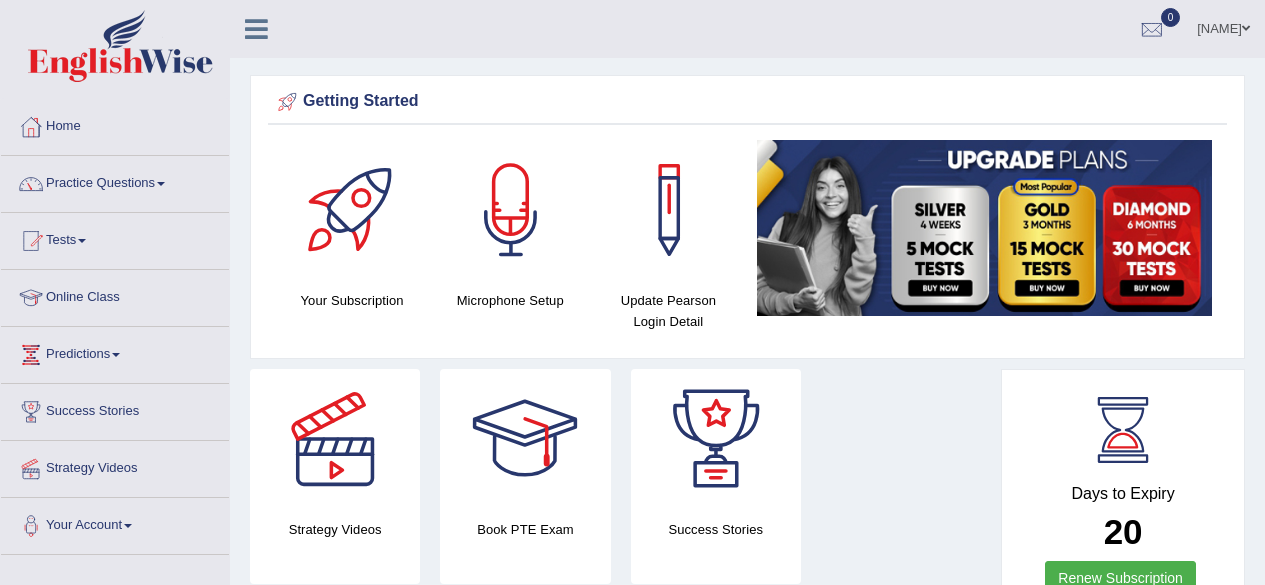 scroll, scrollTop: 0, scrollLeft: 0, axis: both 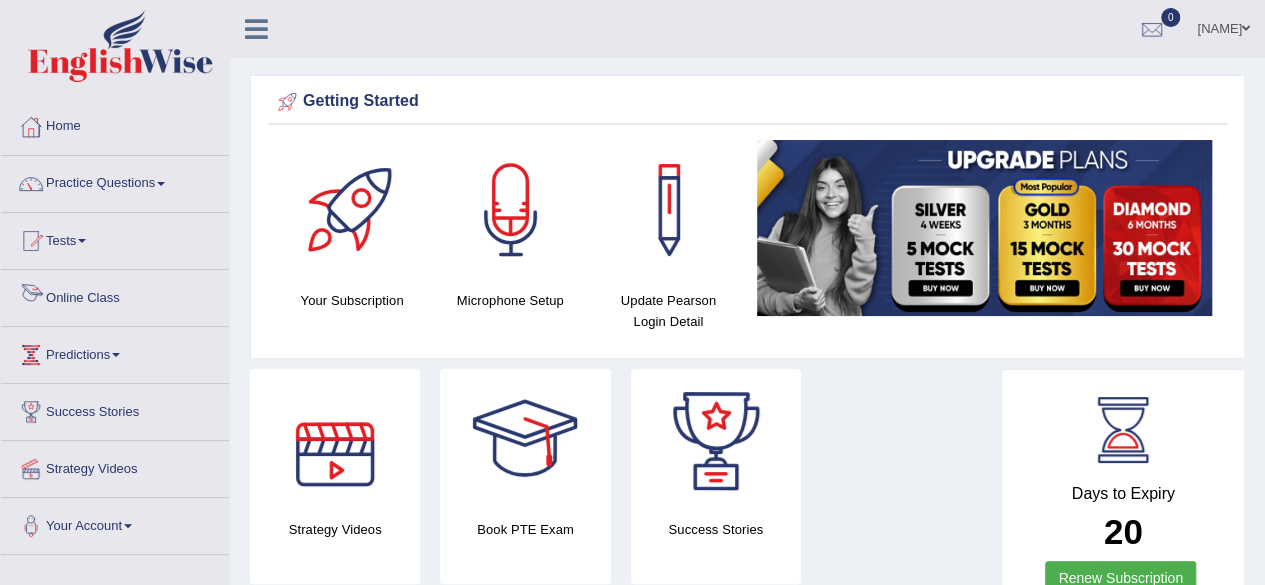 click on "Online Class" at bounding box center (115, 295) 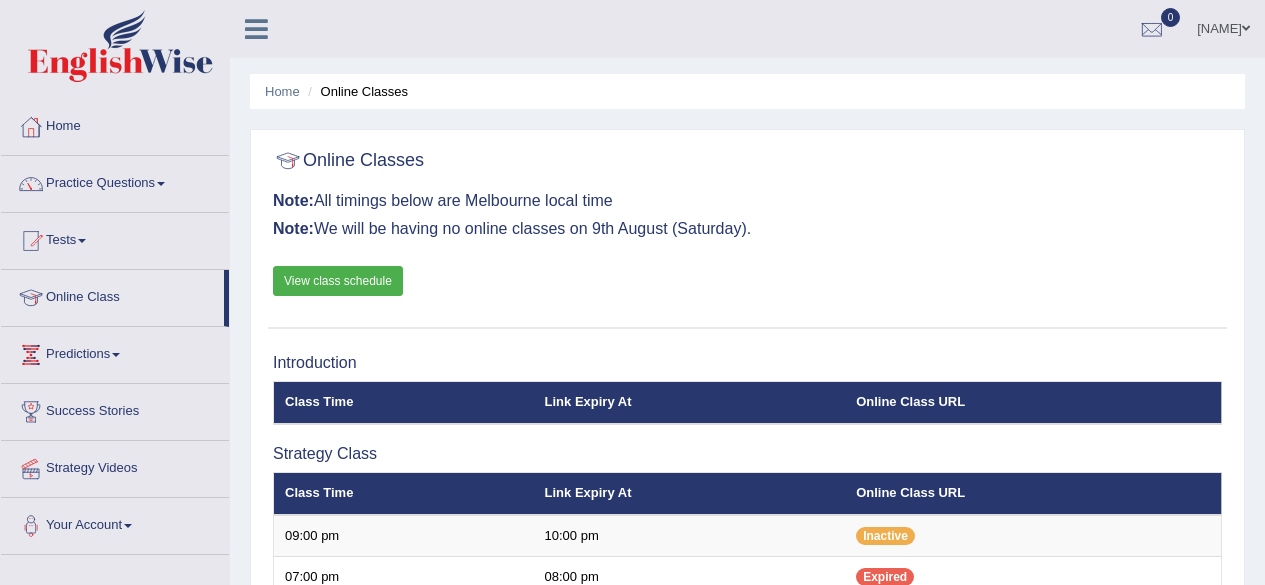 scroll, scrollTop: 484, scrollLeft: 0, axis: vertical 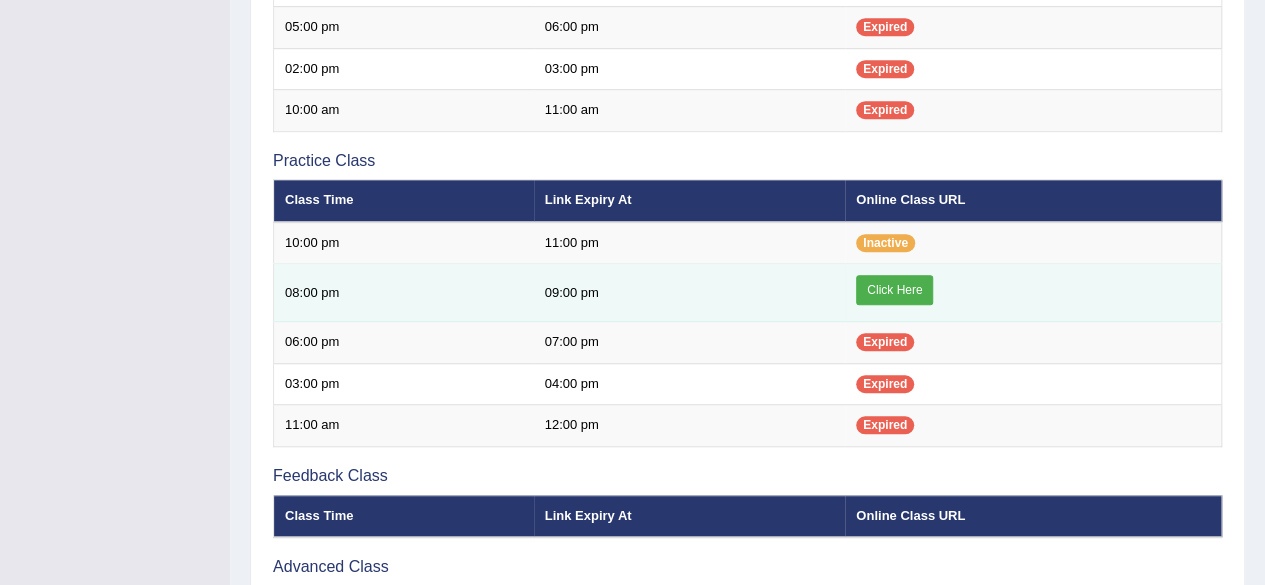 click on "Toggle navigation
Home
Practice Questions   Speaking Practice Read Aloud
Repeat Sentence
Describe Image
Re-tell Lecture
Answer Short Question
Summarize Group Discussion
Respond To A Situation
Writing Practice  Summarize Written Text
Write Essay
Reading Practice  Reading & Writing: Fill In The Blanks
Choose Multiple Answers
Re-order Paragraphs
Fill In The Blanks
Choose Single Answer
Listening Practice  Summarize Spoken Text
Highlight Incorrect Words
Highlight Correct Summary
Select Missing Word
Choose Single Answer
Choose Multiple Answers
Fill In The Blanks
Write From Dictation
Pronunciation
Tests
Take Mock Test" at bounding box center (632, -300) 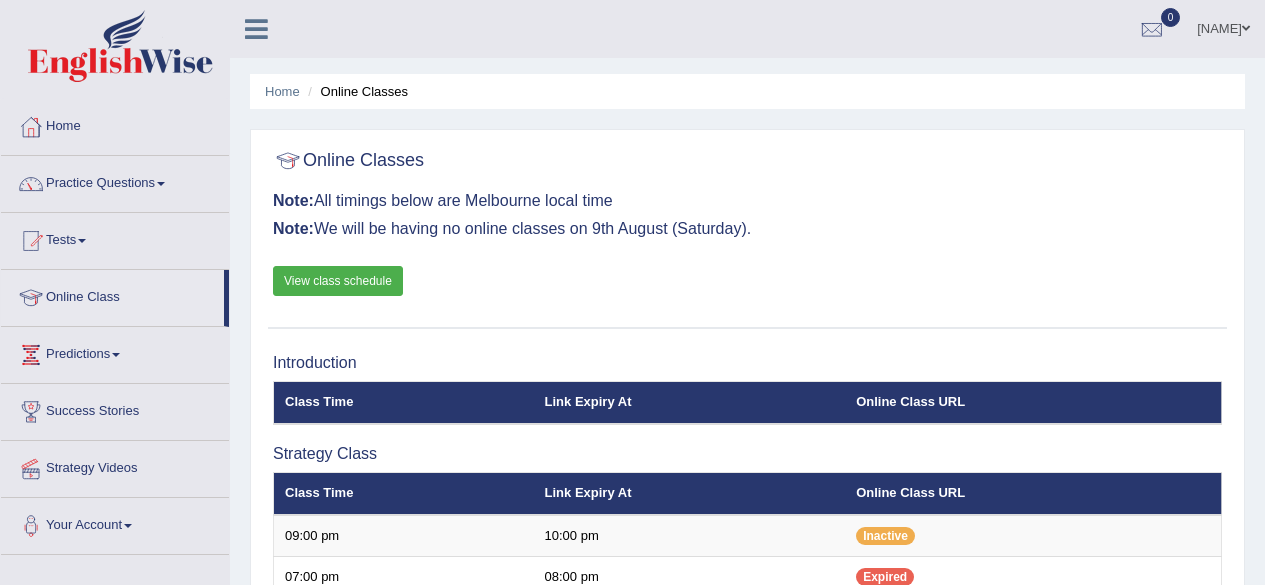 scroll, scrollTop: 592, scrollLeft: 0, axis: vertical 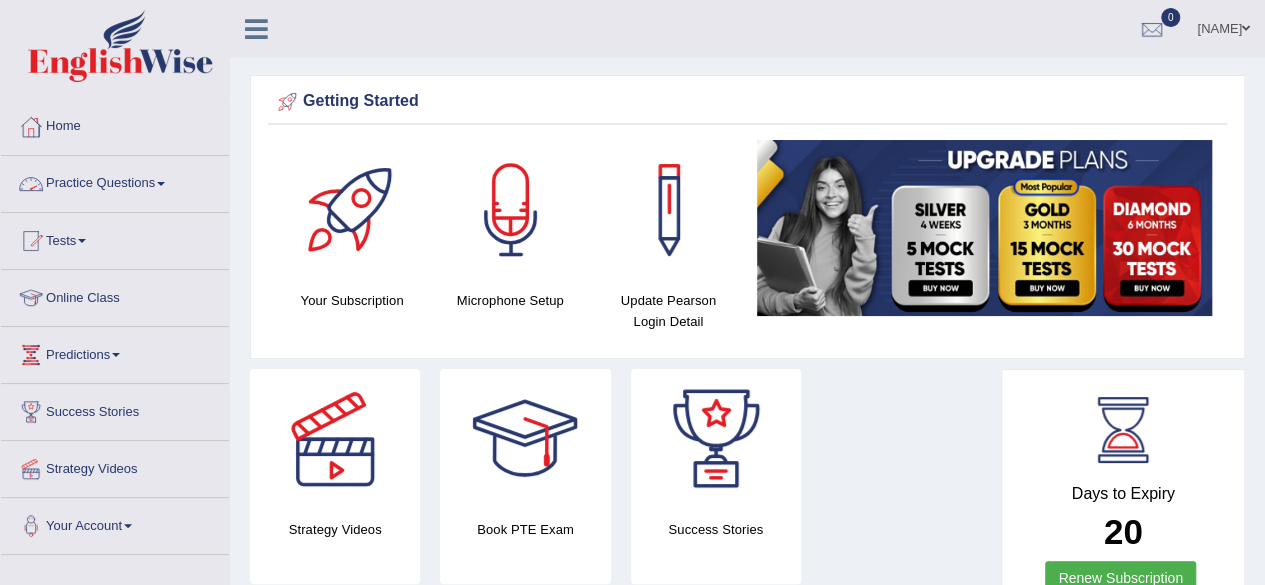 click on "Practice Questions" at bounding box center [115, 181] 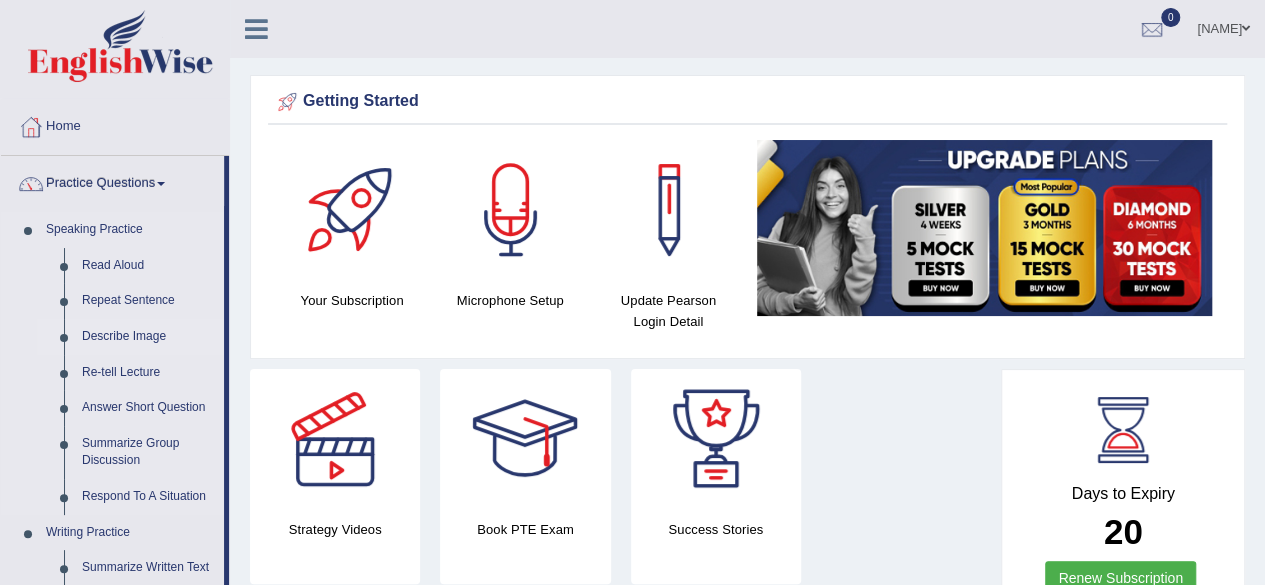 click on "Describe Image" at bounding box center [148, 337] 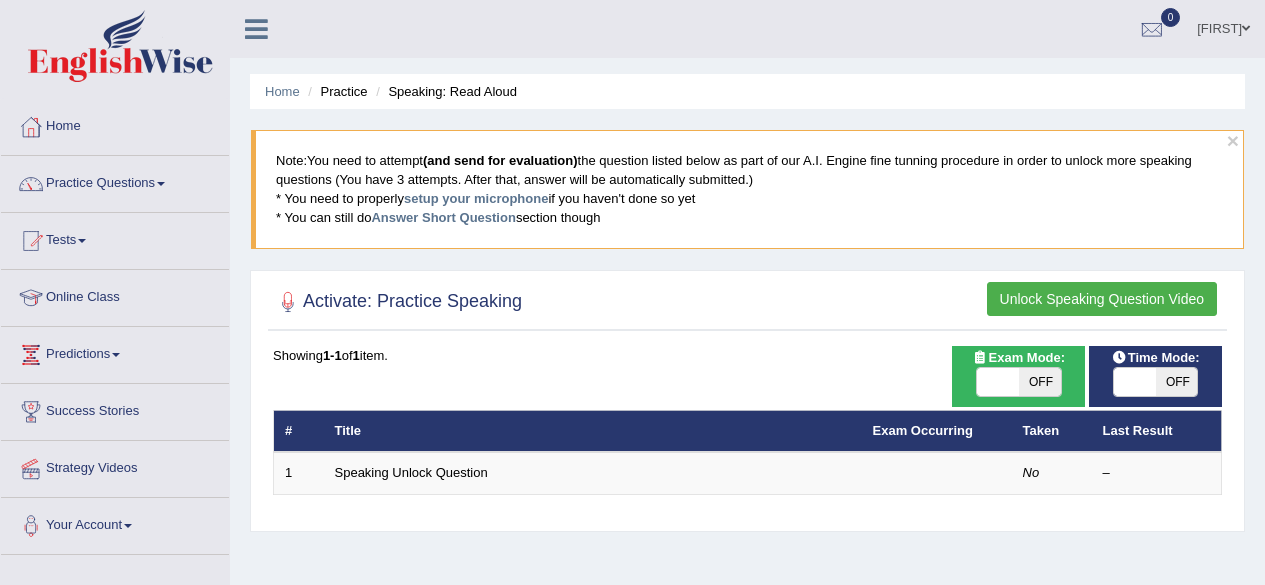scroll, scrollTop: 0, scrollLeft: 0, axis: both 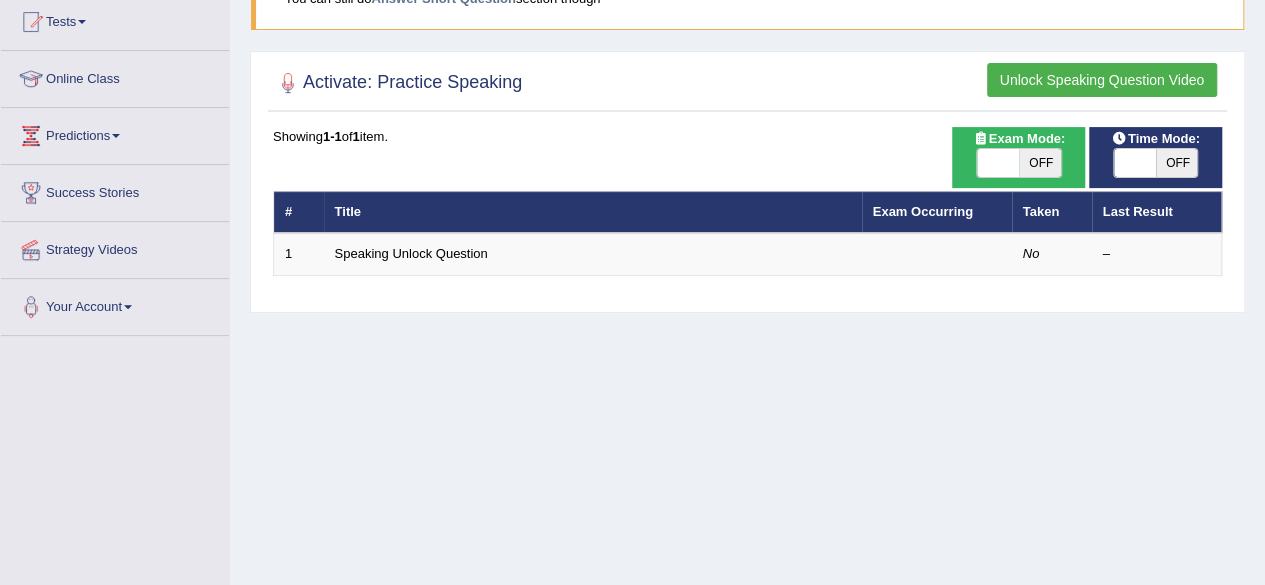 click on "OFF" at bounding box center [1040, 163] 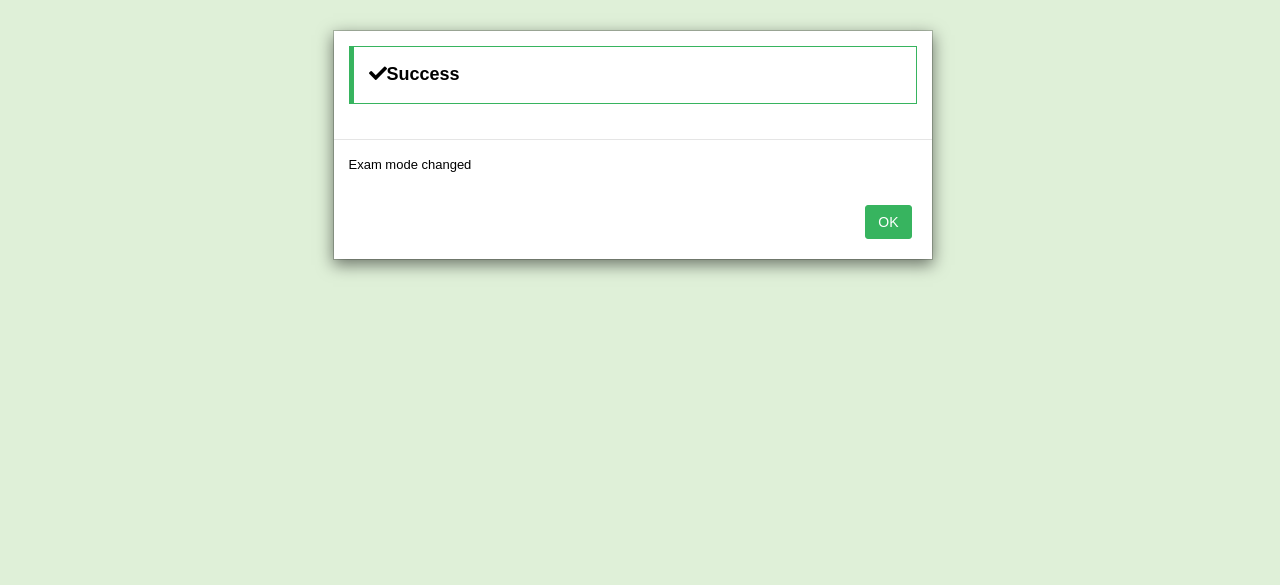click on "Success Exam mode changed OK" at bounding box center (640, 292) 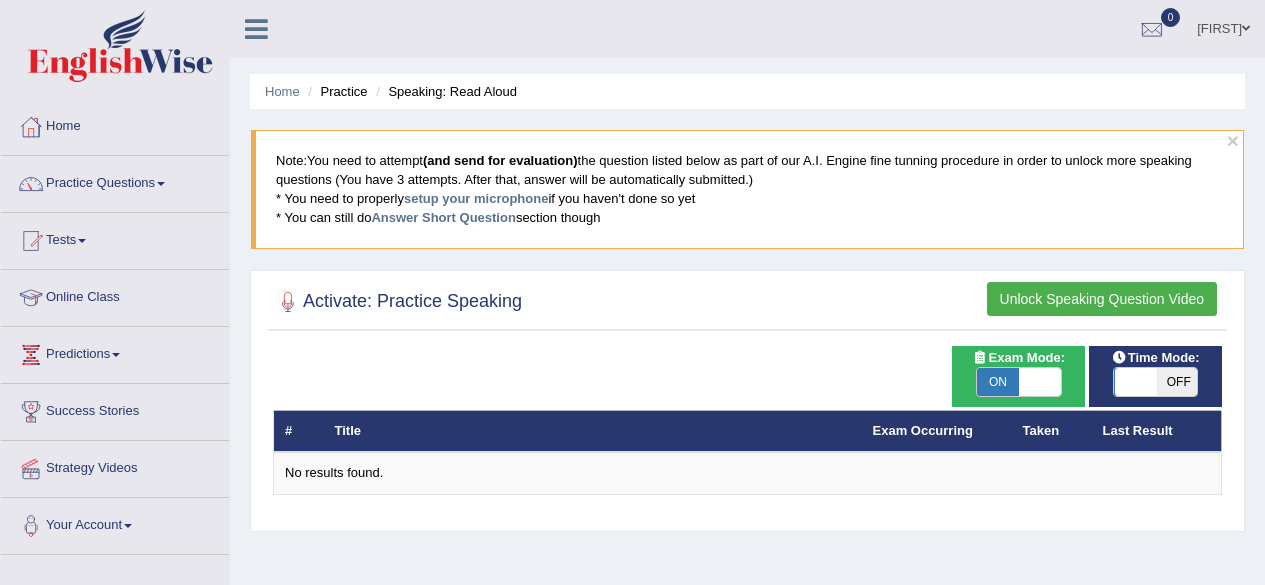 scroll, scrollTop: 224, scrollLeft: 0, axis: vertical 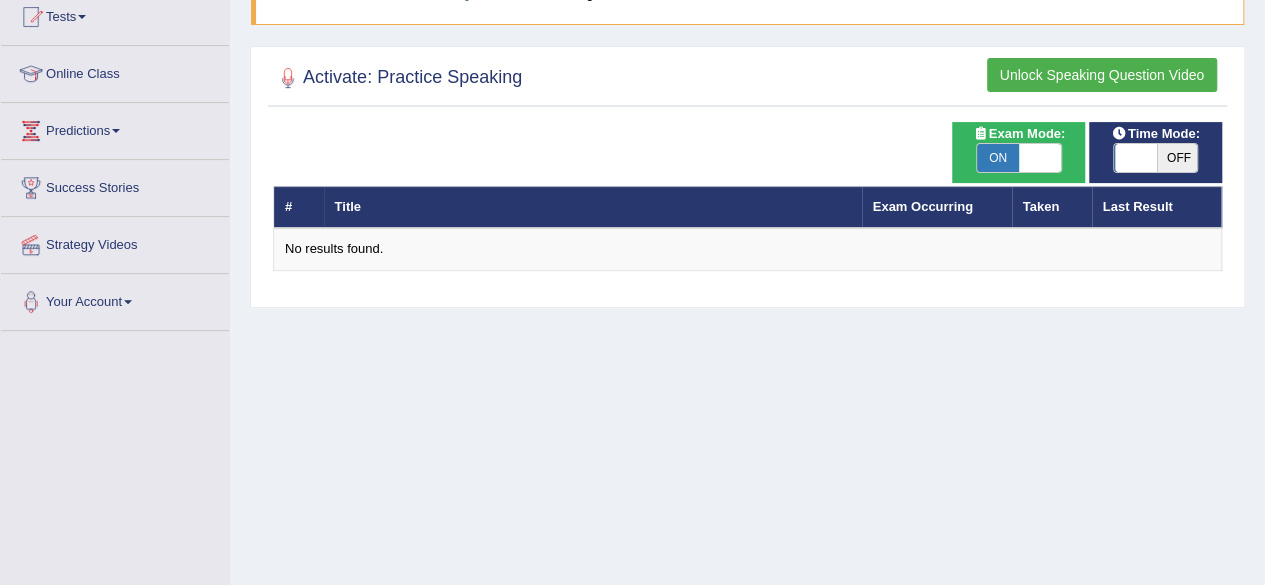 click on "OFF" at bounding box center (1177, 158) 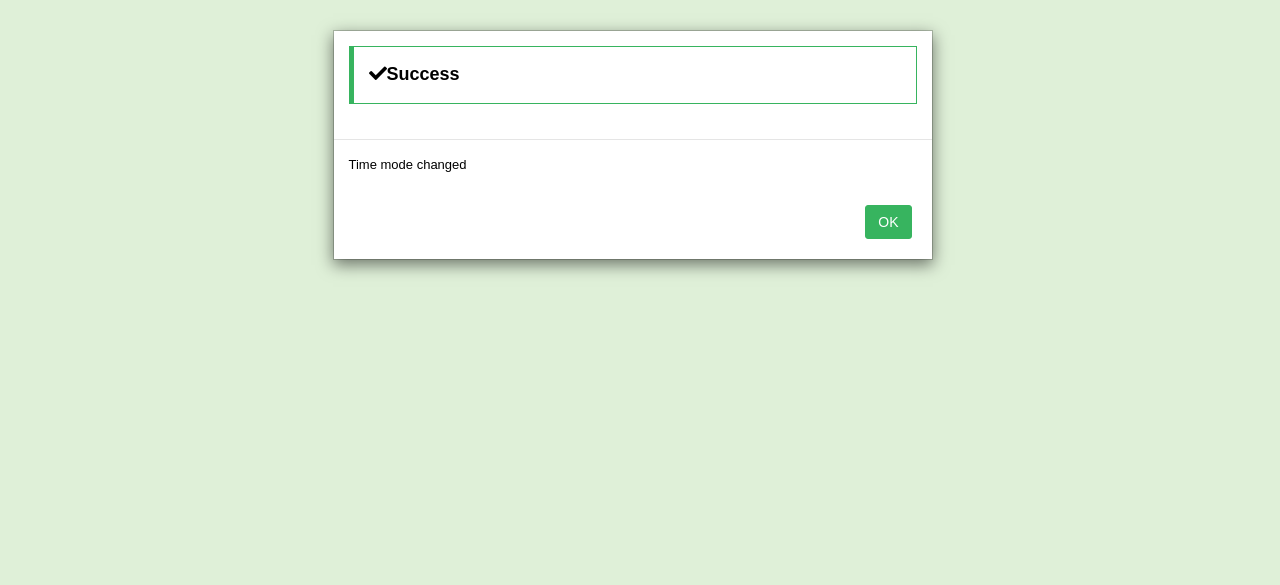click on "OK" at bounding box center (888, 222) 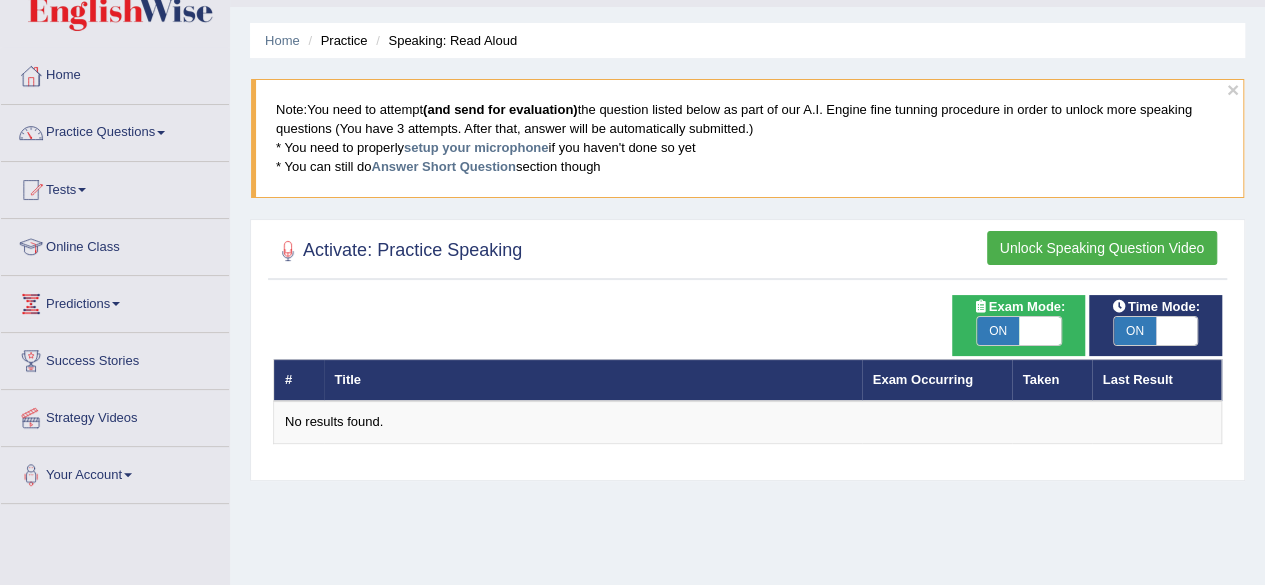 scroll, scrollTop: 34, scrollLeft: 0, axis: vertical 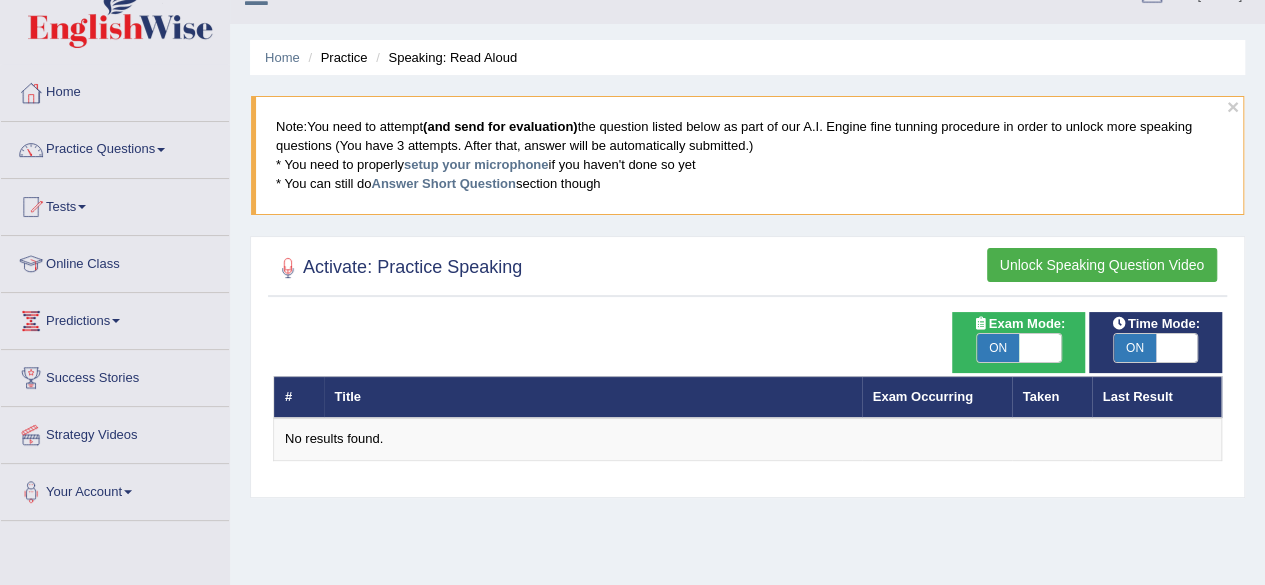 click on "Activate: Practice Speaking" at bounding box center (397, 268) 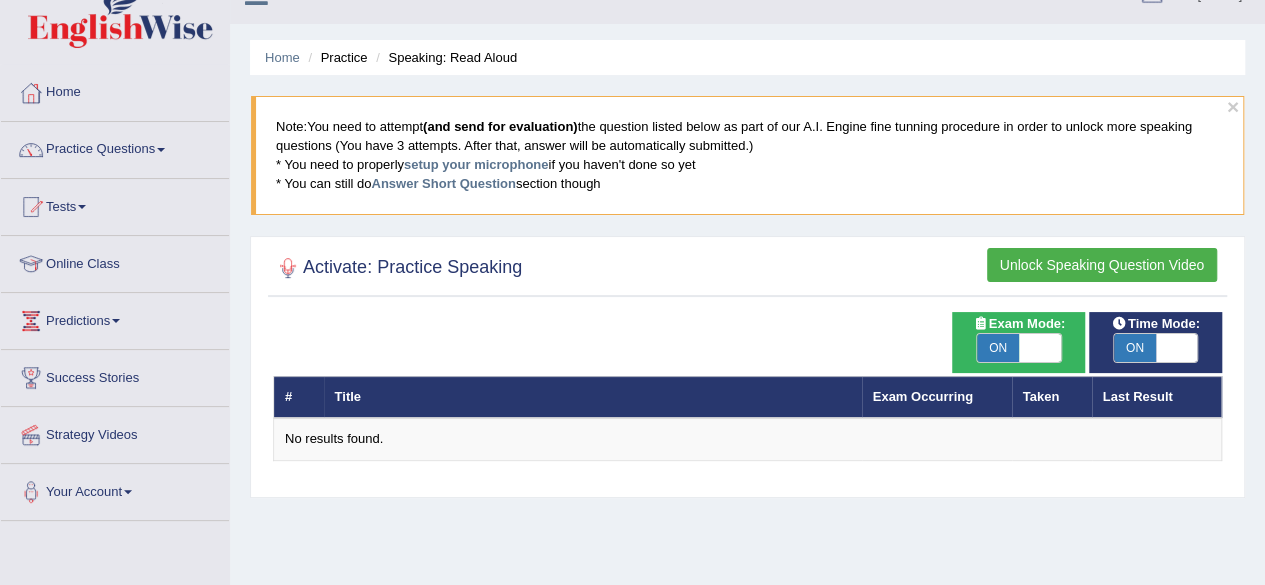 click at bounding box center [288, 268] 